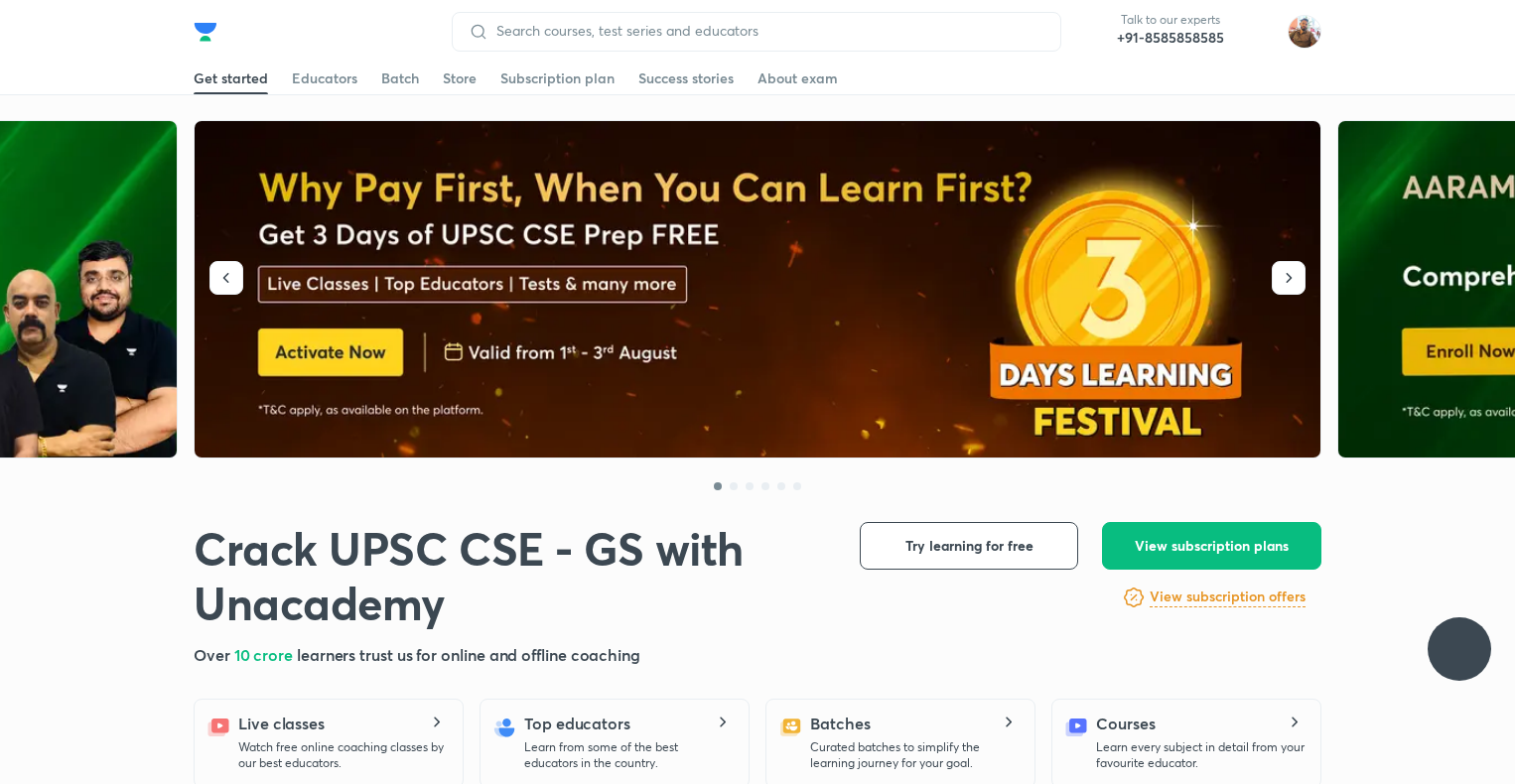 scroll, scrollTop: 0, scrollLeft: 0, axis: both 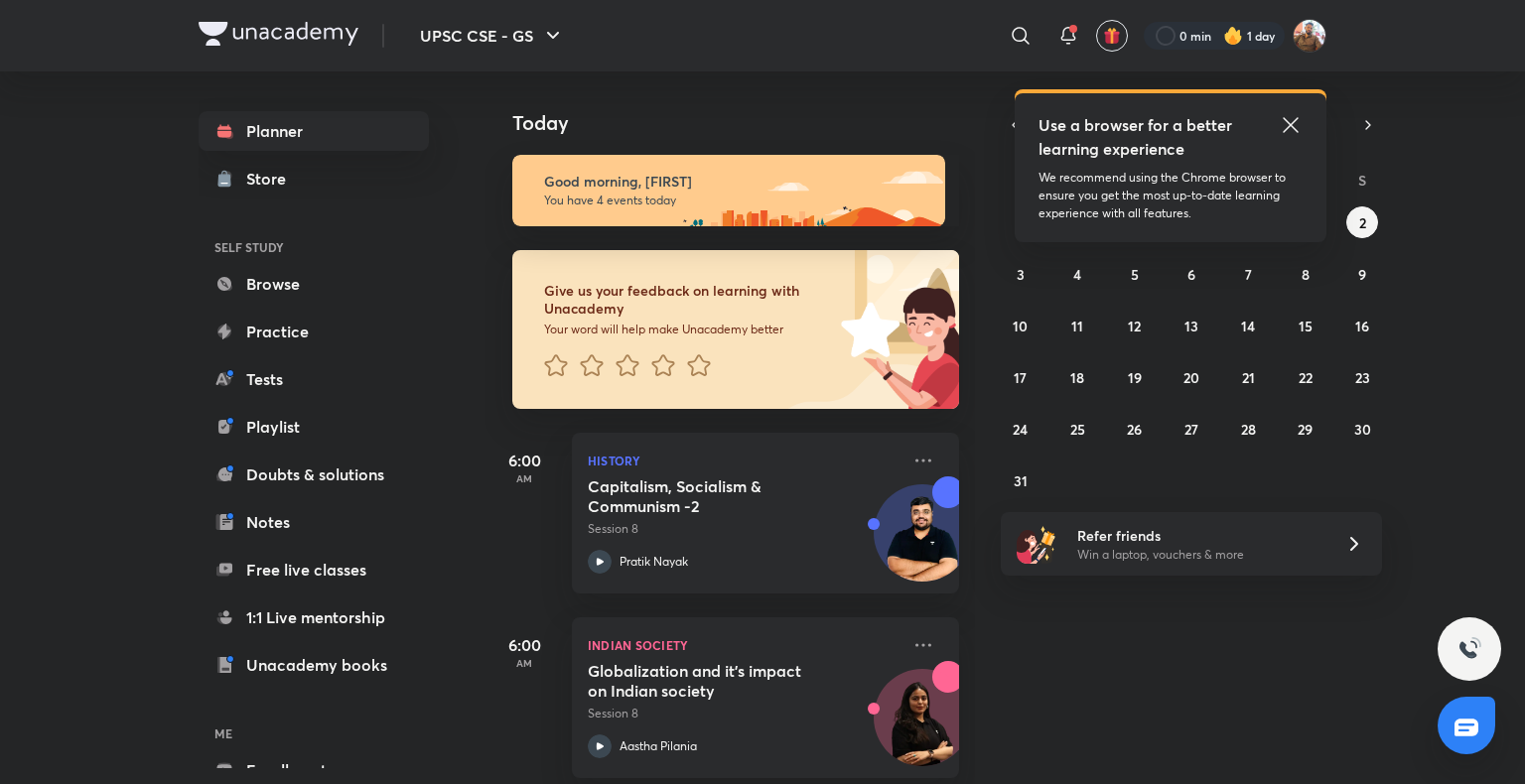 click 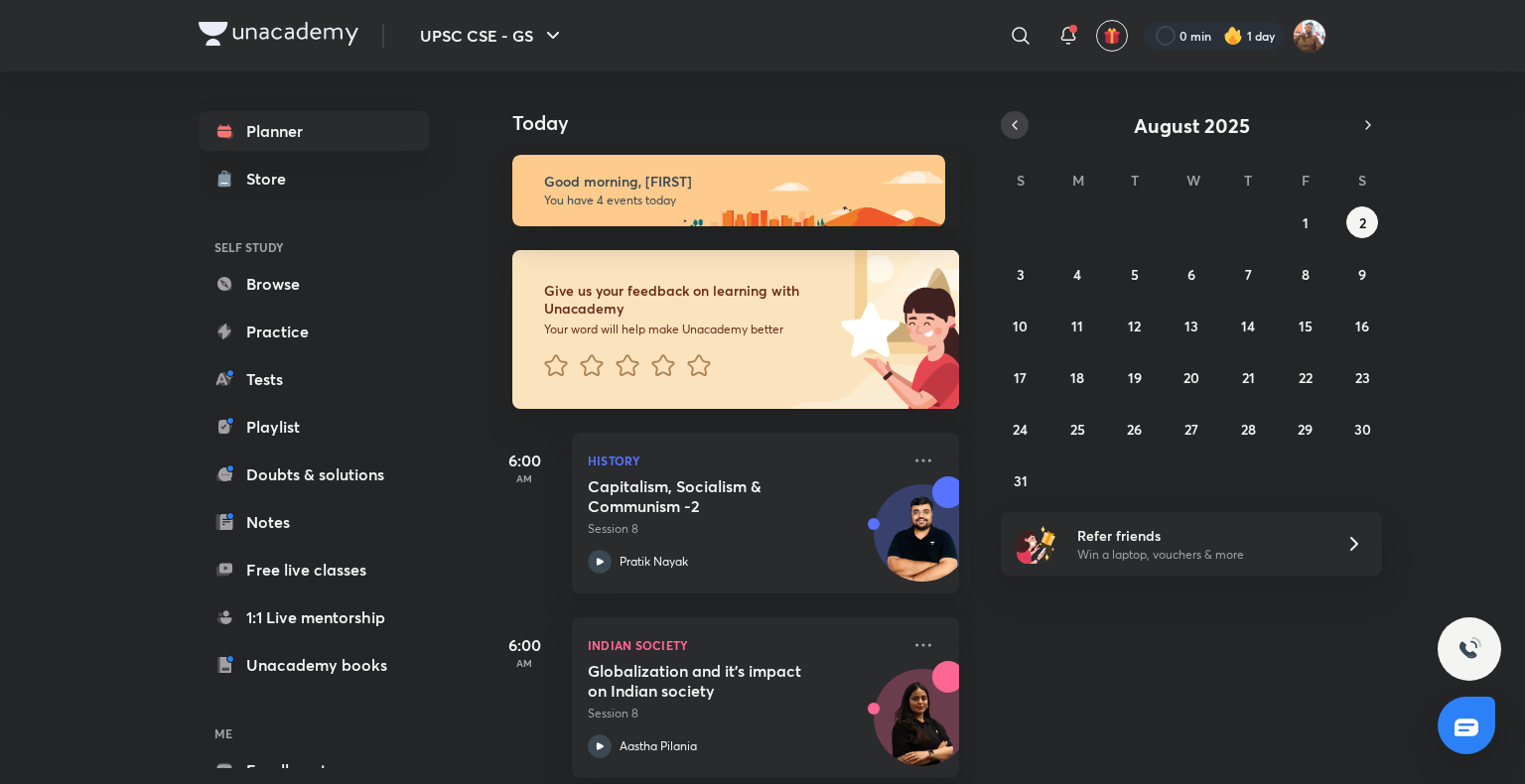 click 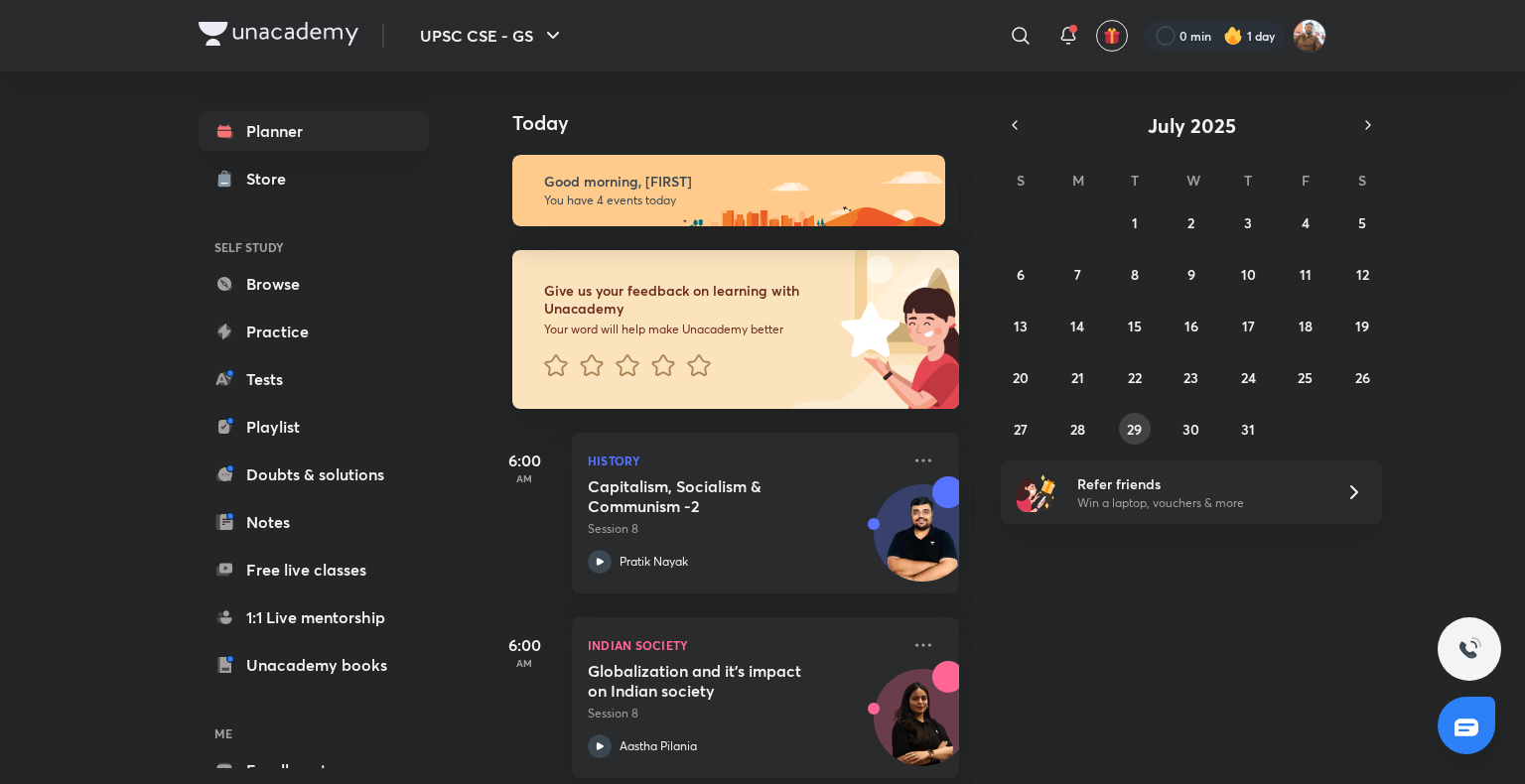 click on "29" at bounding box center [1134, 429] 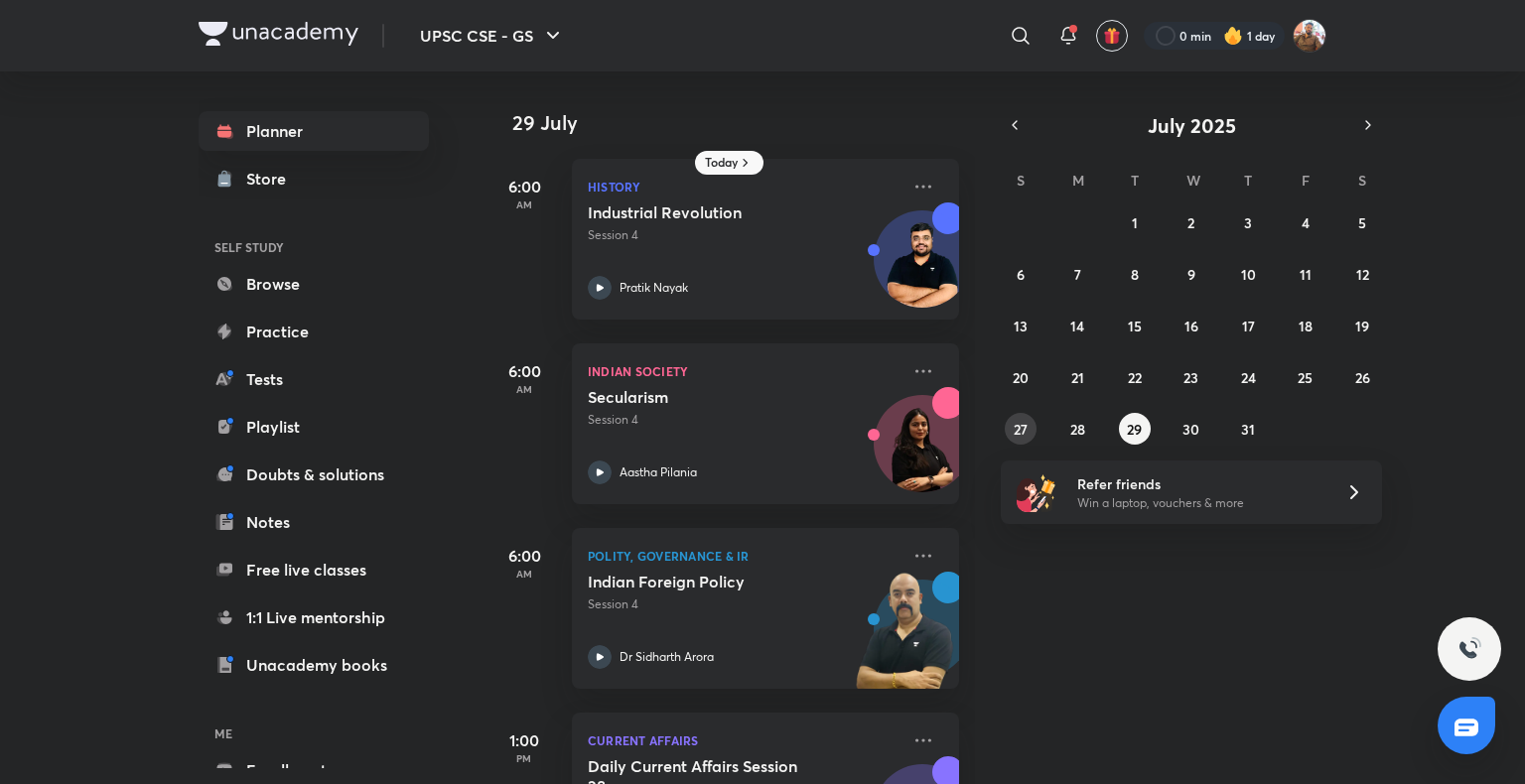 click on "27" at bounding box center (1021, 429) 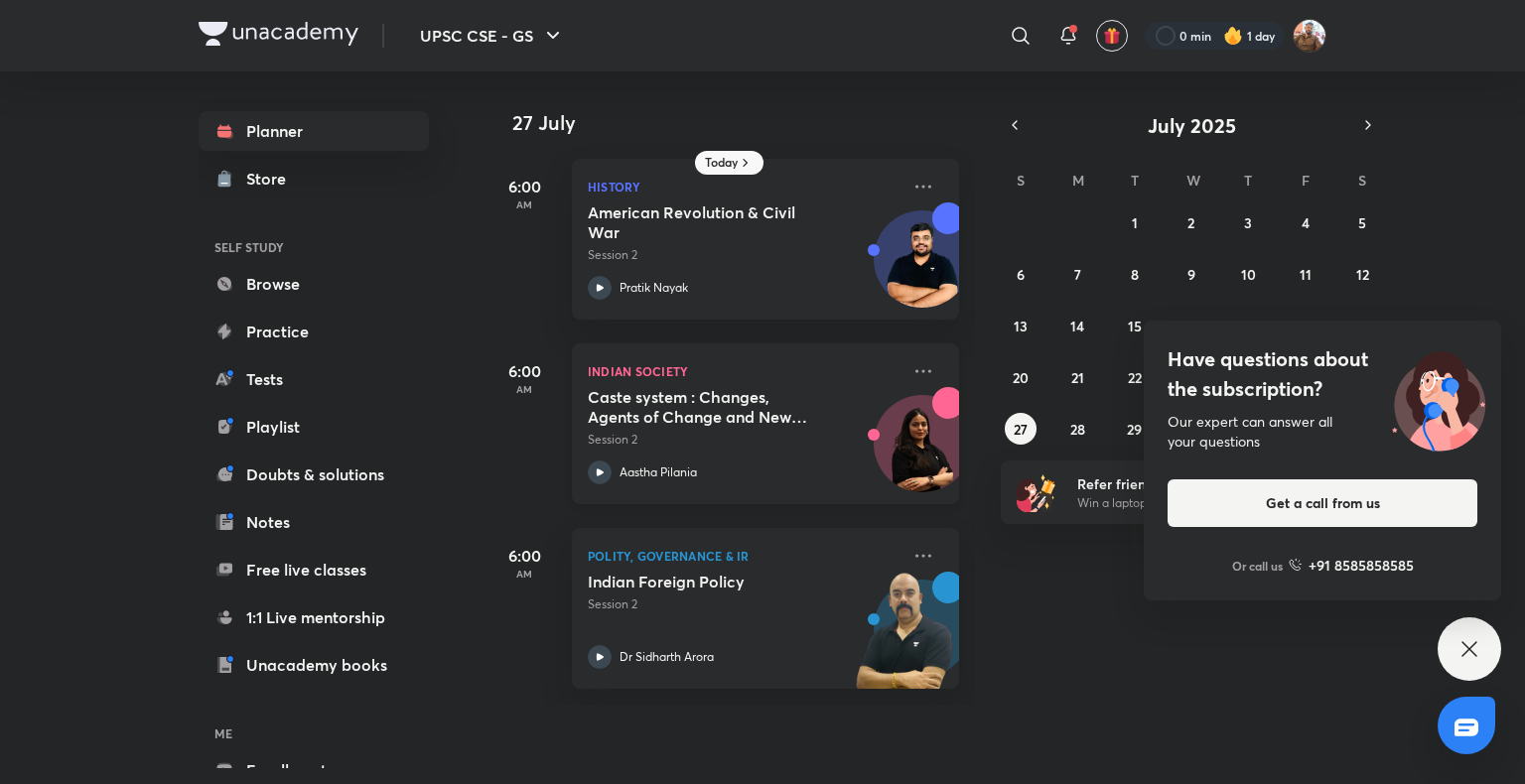 click on "Caste system : Changes, Agents of Change and New Forms" at bounding box center (711, 407) 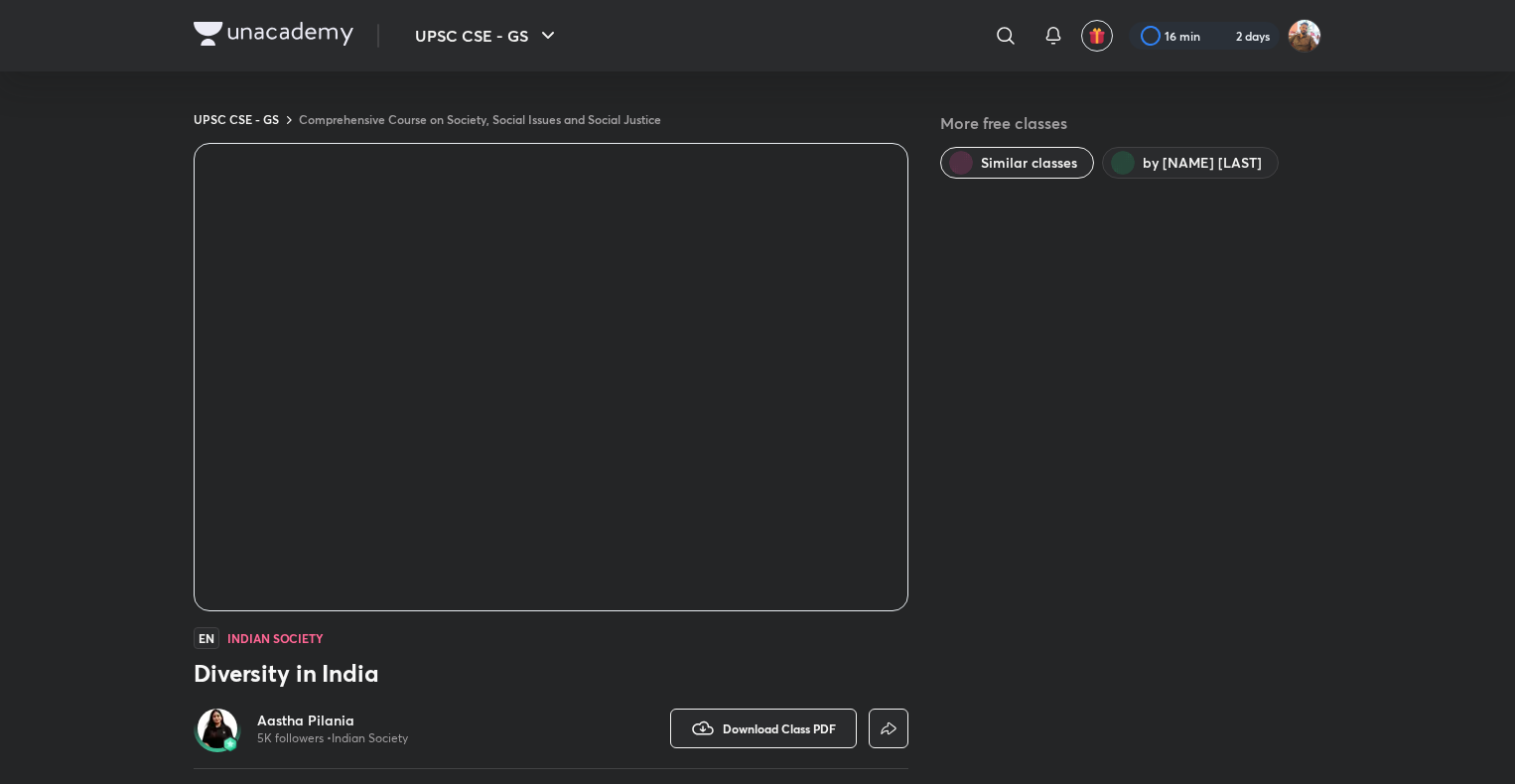 scroll, scrollTop: 0, scrollLeft: 0, axis: both 